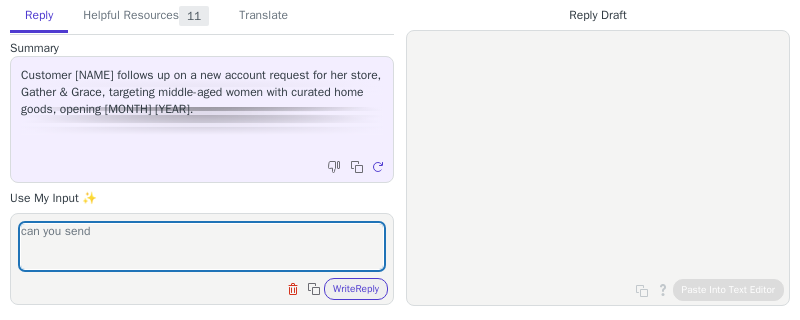 scroll, scrollTop: 0, scrollLeft: 0, axis: both 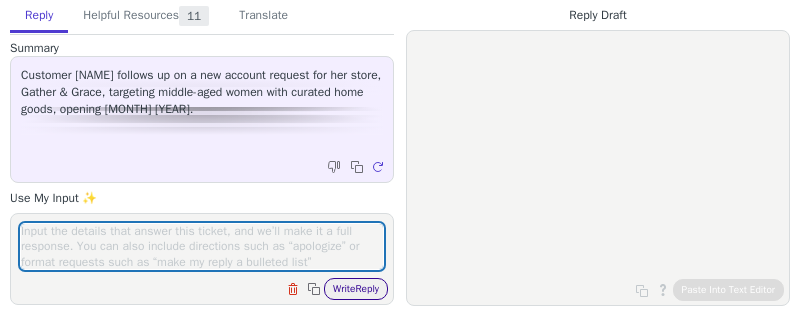 click on "Write  Reply" at bounding box center [356, 289] 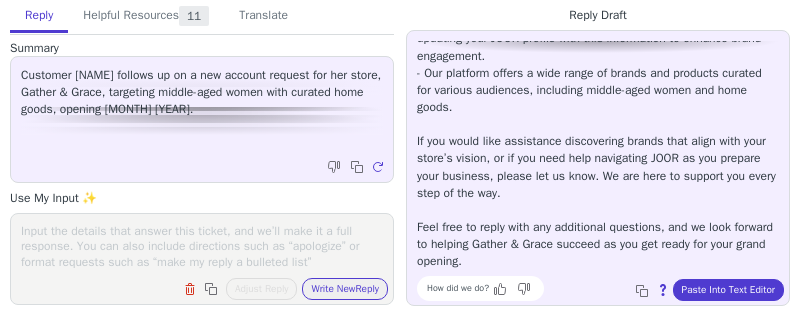 scroll, scrollTop: 336, scrollLeft: 0, axis: vertical 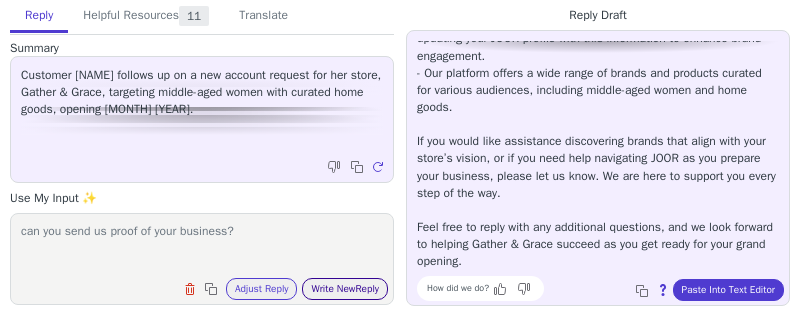 type on "can you send us proof of your business?" 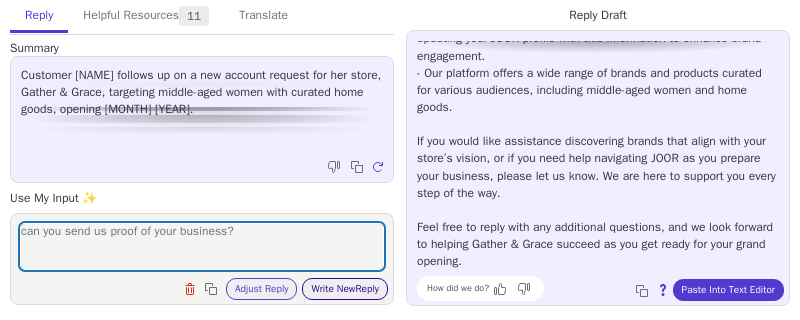 click on "Write New  Reply" at bounding box center [345, 289] 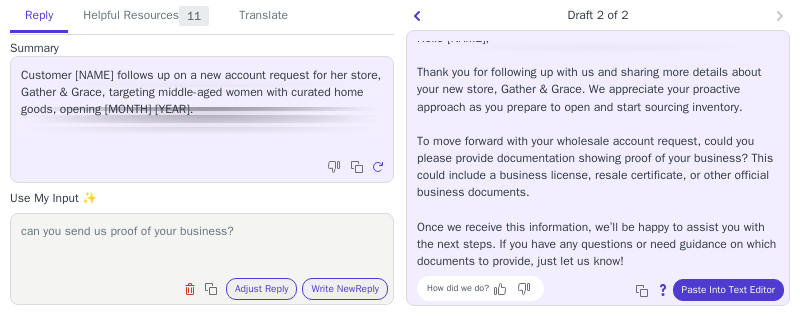 scroll, scrollTop: 28, scrollLeft: 0, axis: vertical 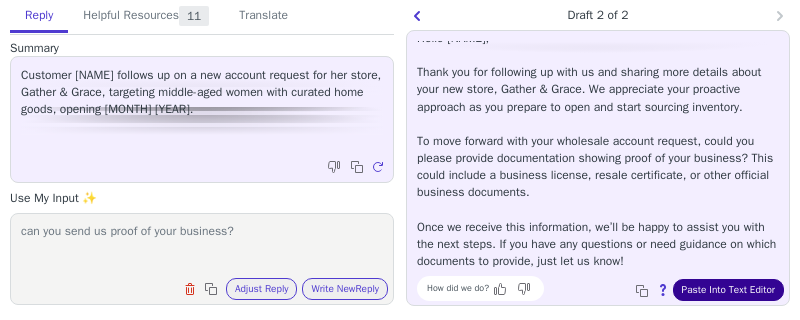 click on "Paste Into Text Editor" at bounding box center [728, 290] 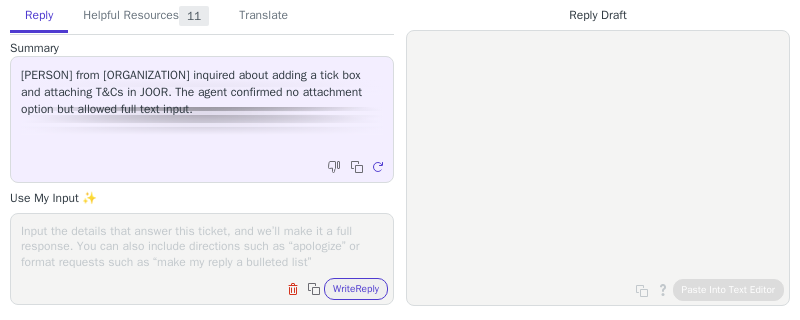 scroll, scrollTop: 0, scrollLeft: 0, axis: both 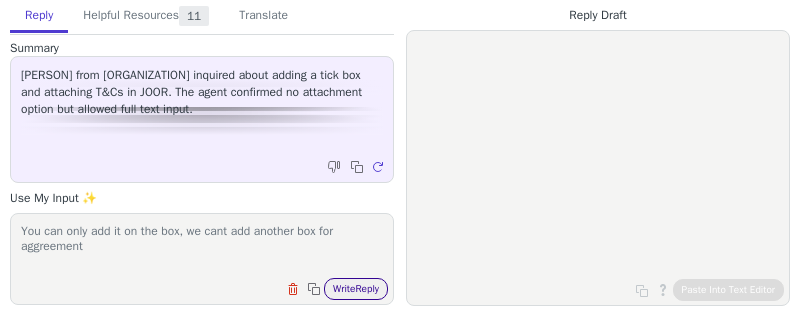type on "You can only add it on the box, we cant add another box for aggreement" 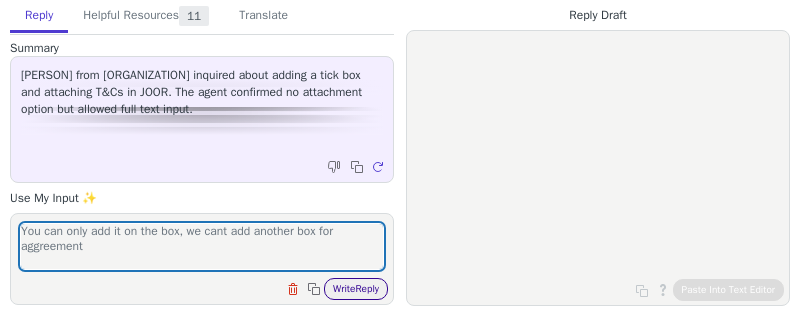click on "Write  Reply" at bounding box center [356, 289] 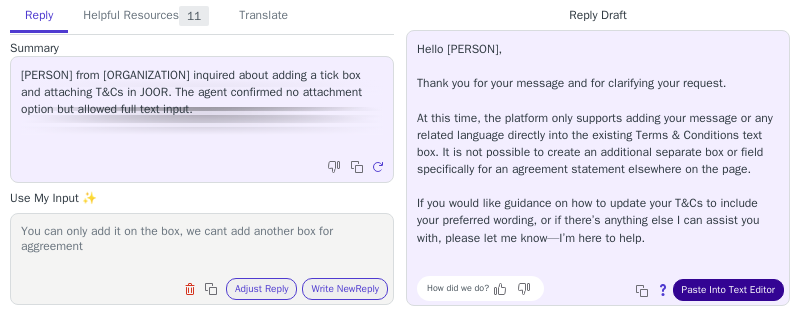 click on "Paste Into Text Editor" at bounding box center (728, 290) 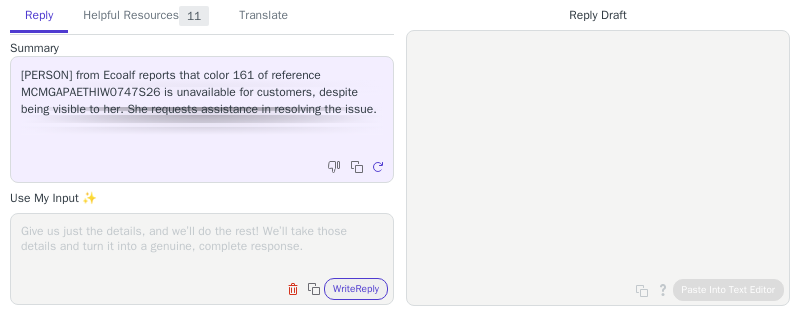 scroll, scrollTop: 0, scrollLeft: 0, axis: both 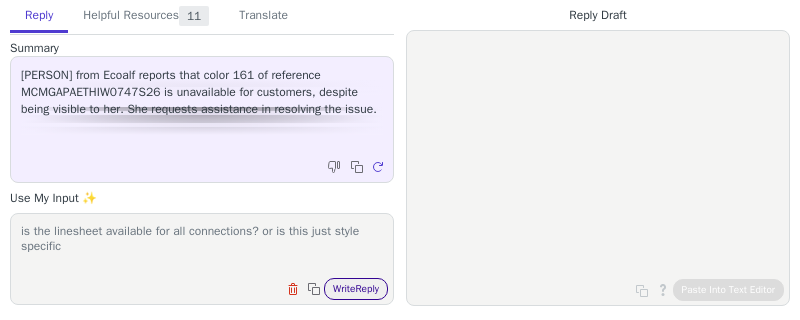 type on "is the linesheet available for all connections? or is this just style specific" 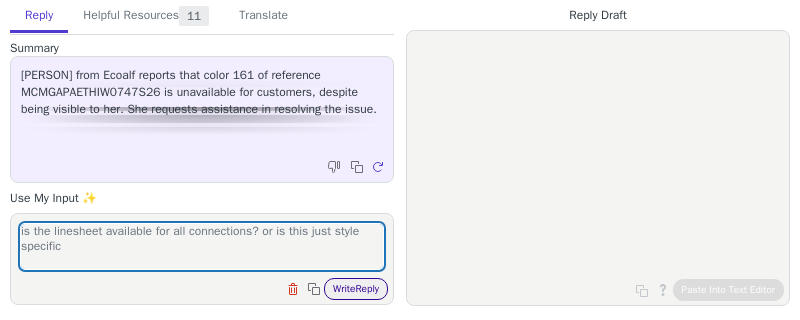click on "Write  Reply" at bounding box center (356, 289) 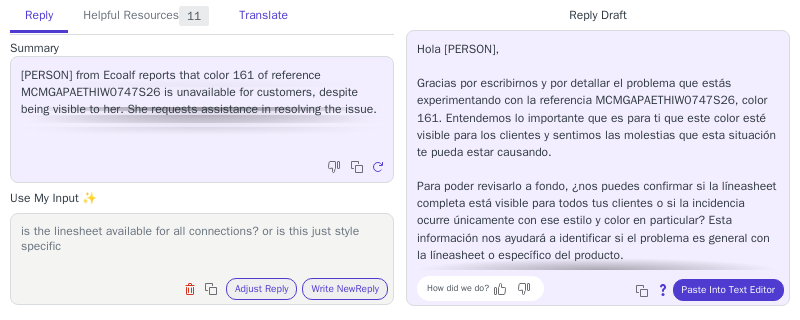click on "Translate" at bounding box center [263, 16] 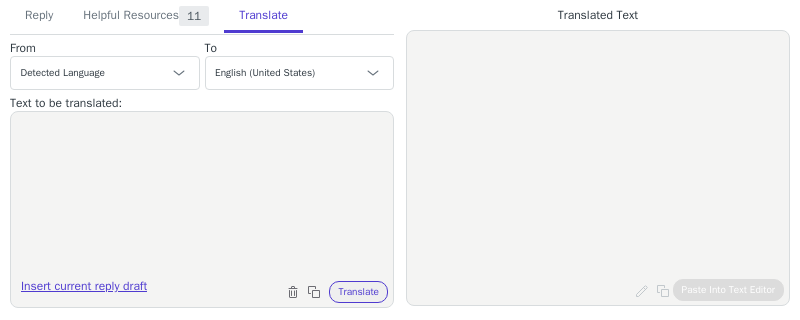 click on "Insert current reply draft" at bounding box center (84, 290) 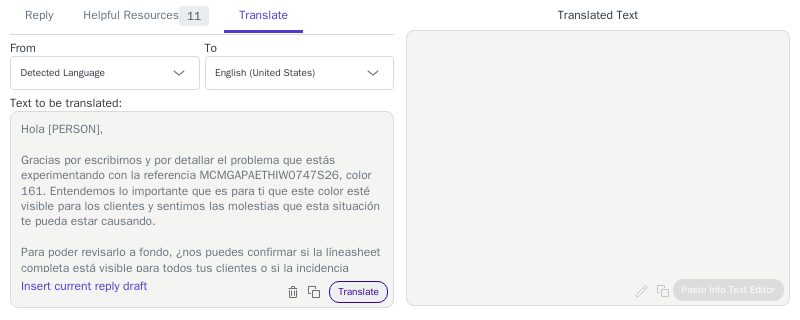 click on "Translate" at bounding box center [358, 292] 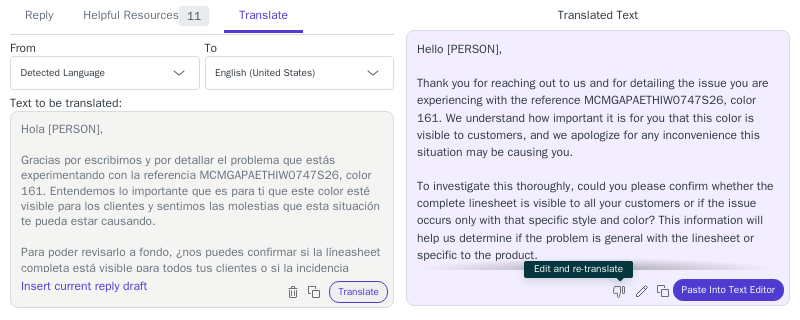 click at bounding box center (641, 290) 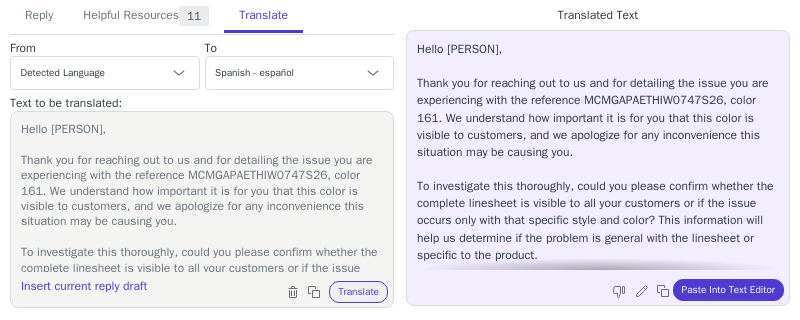 drag, startPoint x: 328, startPoint y: 221, endPoint x: 190, endPoint y: 162, distance: 150.08331 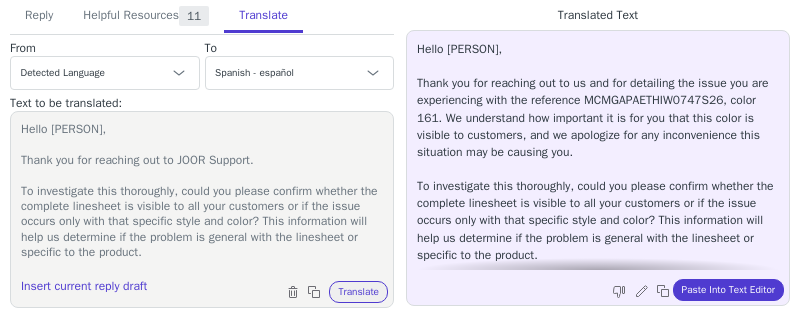 scroll, scrollTop: 35, scrollLeft: 0, axis: vertical 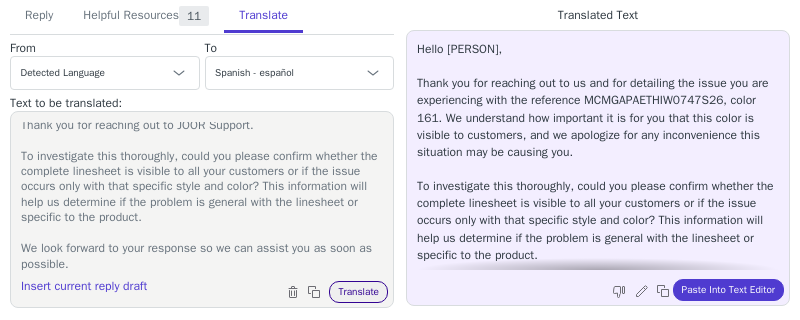type on "Hello [PERSON],
Thank you for reaching out to JOOR Support.
To investigate this thoroughly, could you please confirm whether the complete linesheet is visible to all your customers or if the issue occurs only with that specific style and color? This information will help us determine if the problem is general with the linesheet or specific to the product.
We look forward to your response so we can assist you as soon as possible." 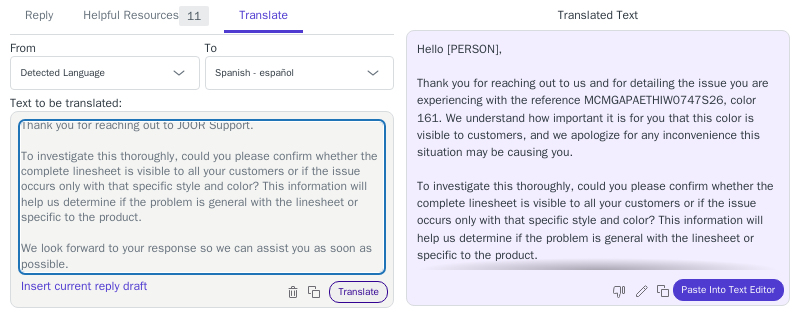 click on "Translate" at bounding box center (358, 292) 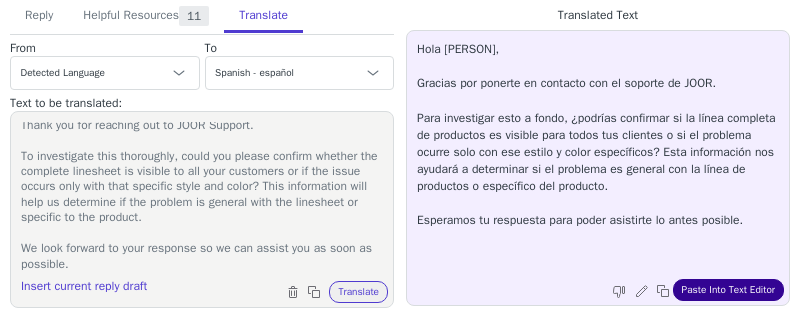 click on "Paste Into Text Editor" at bounding box center [728, 290] 